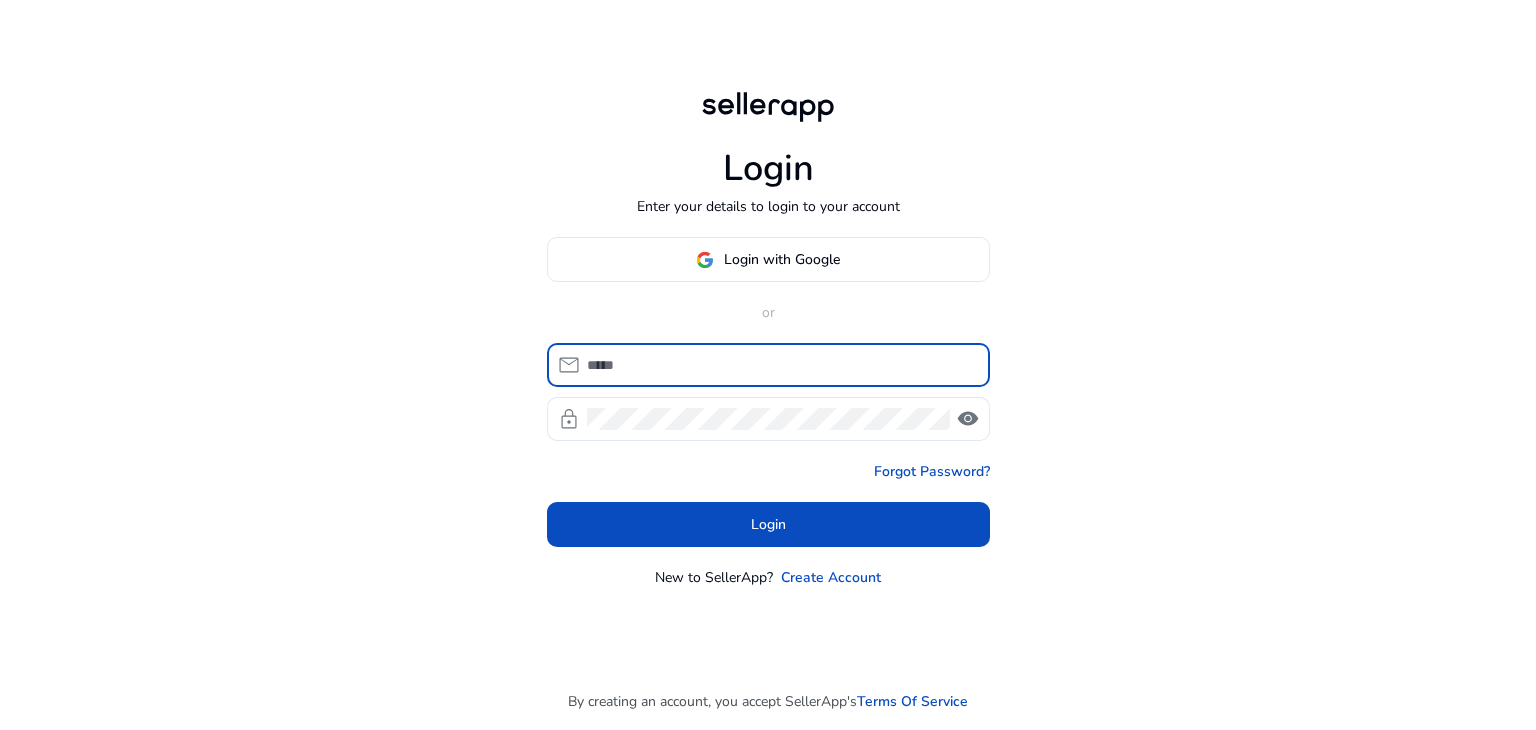 scroll, scrollTop: 0, scrollLeft: 0, axis: both 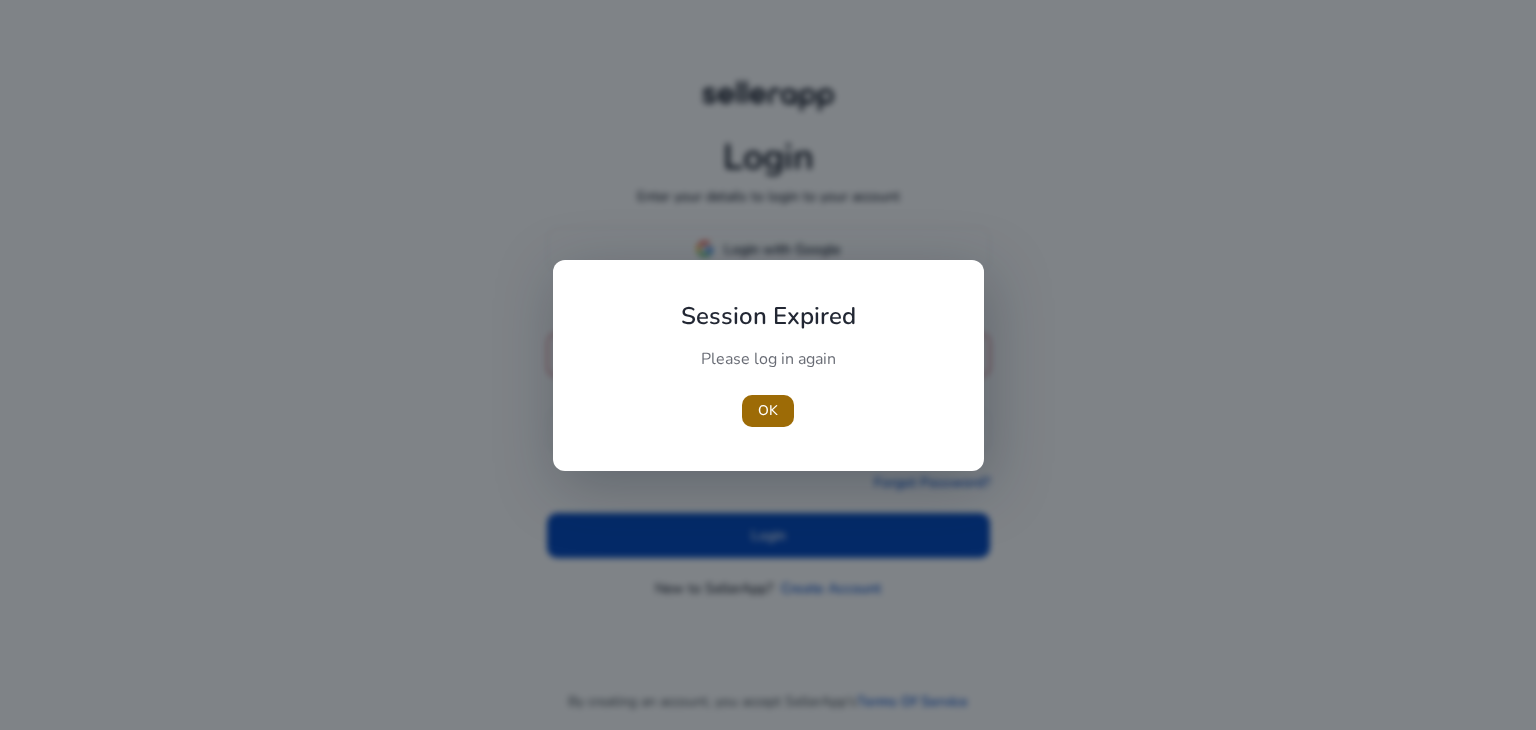 click at bounding box center [768, 411] 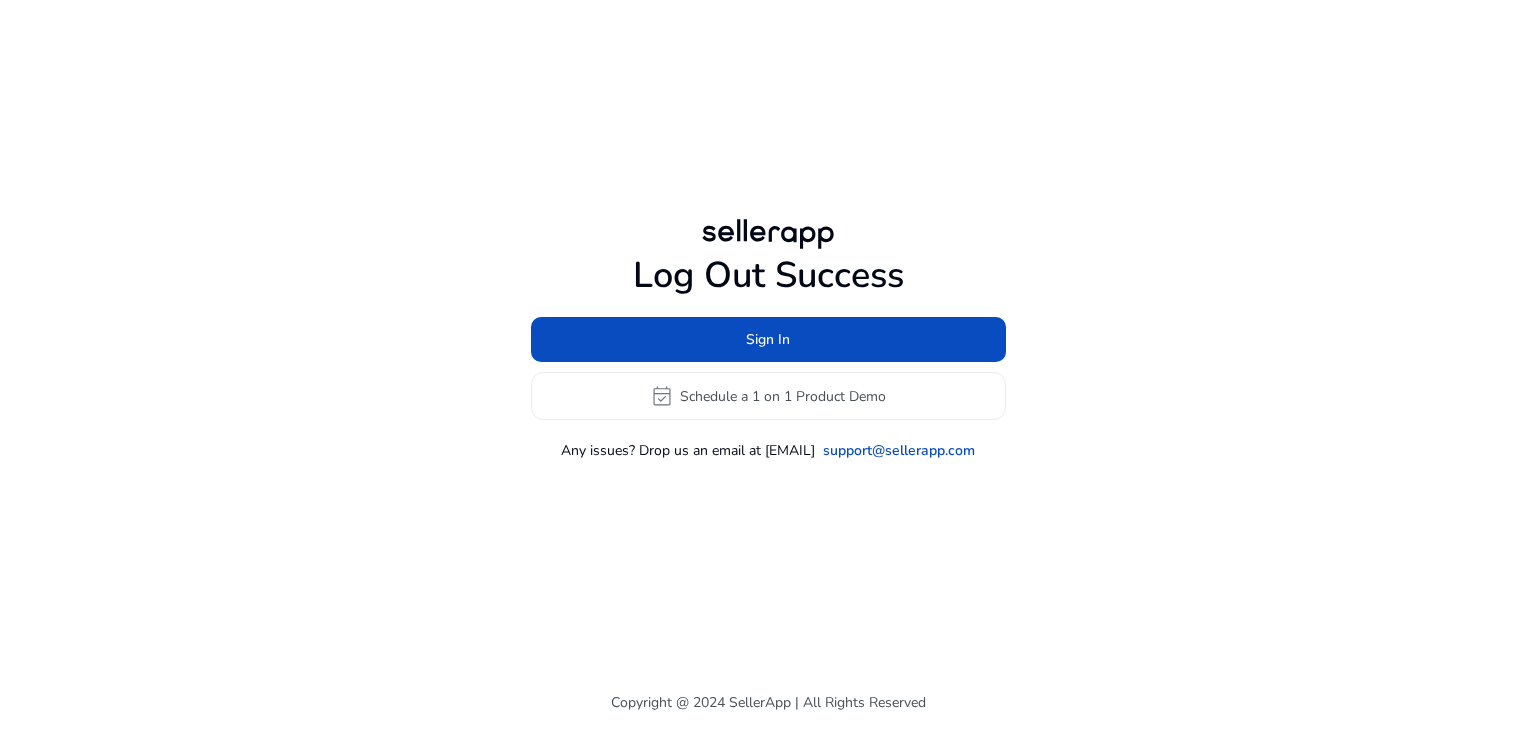 click on "Log Out Success" 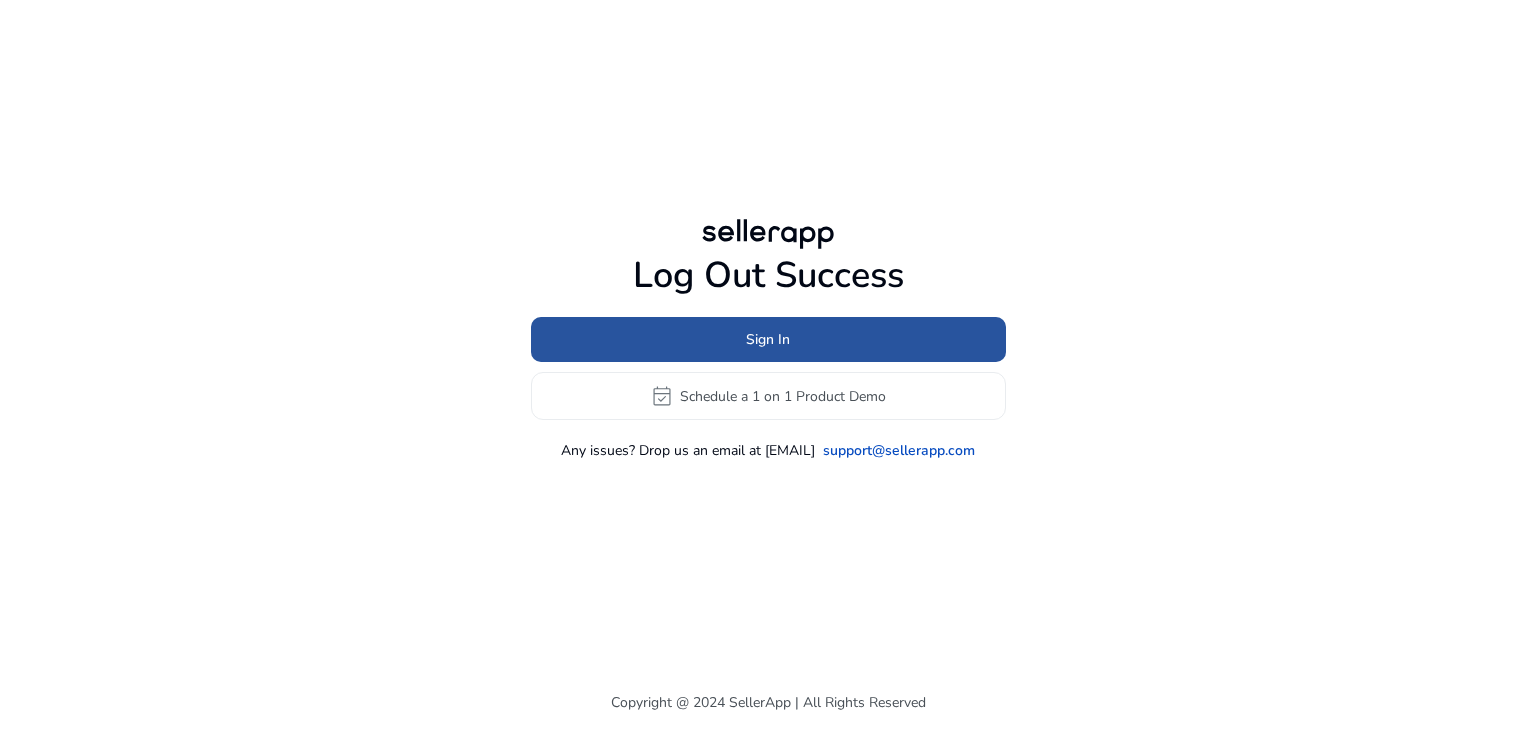 click on "Sign In" 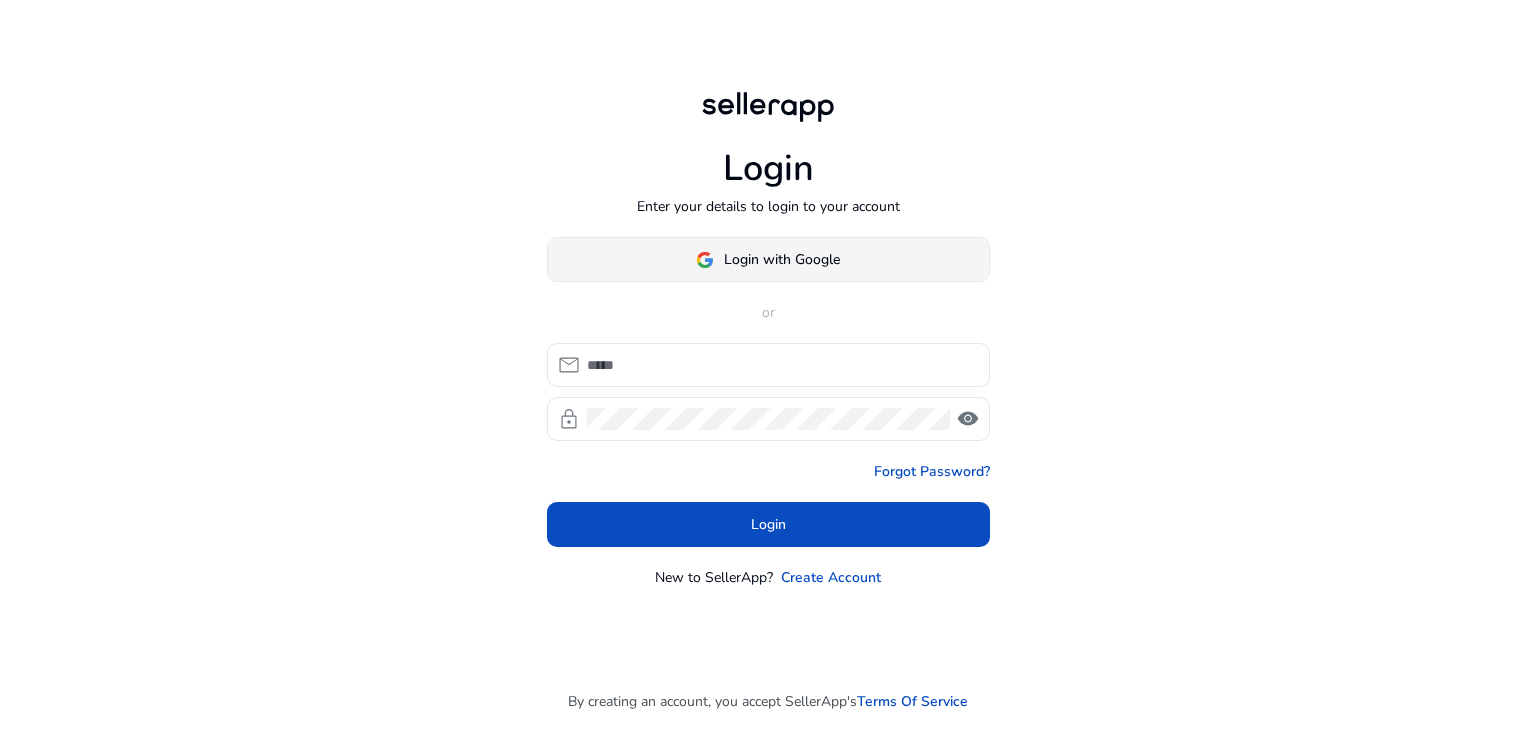 click on "Login with Google" 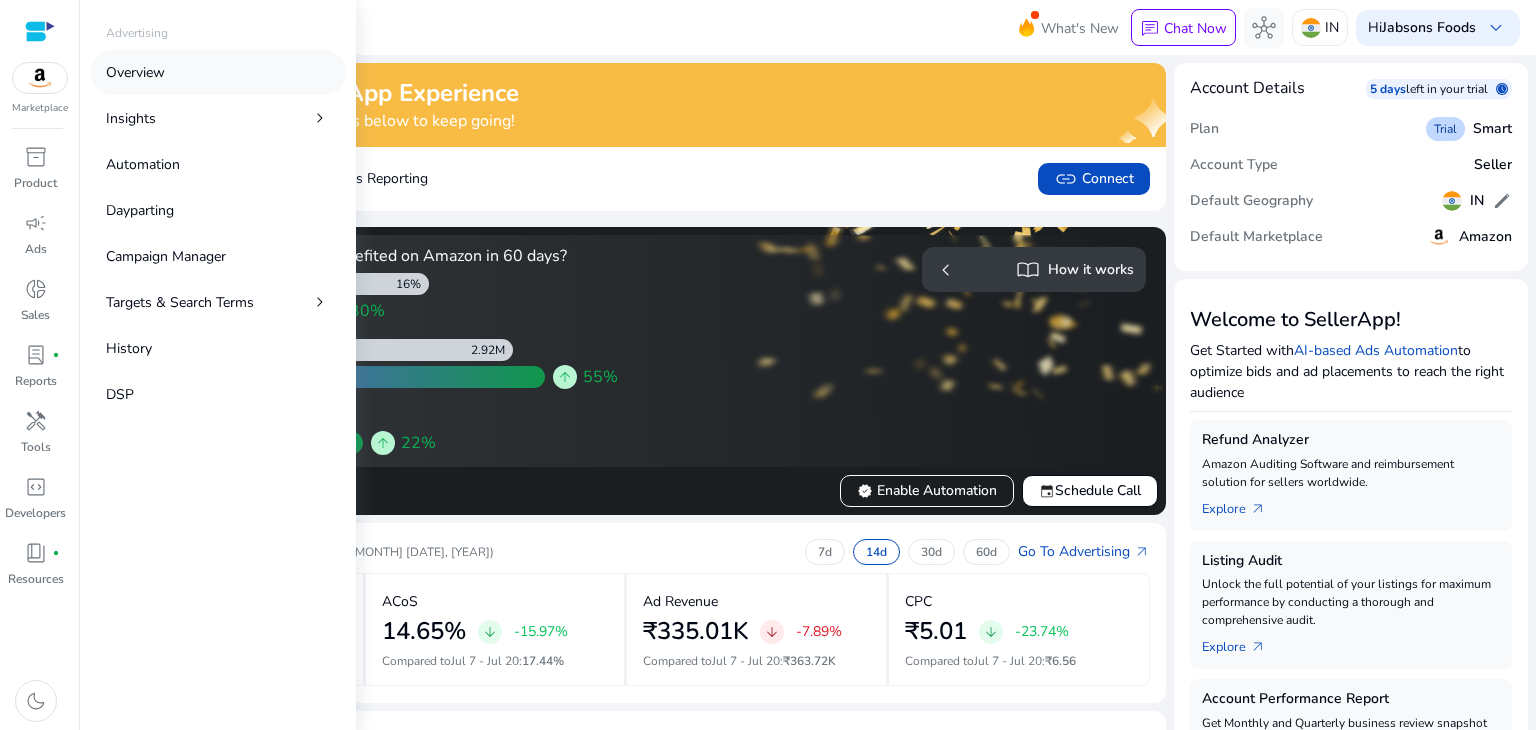 click on "Overview" at bounding box center [218, 72] 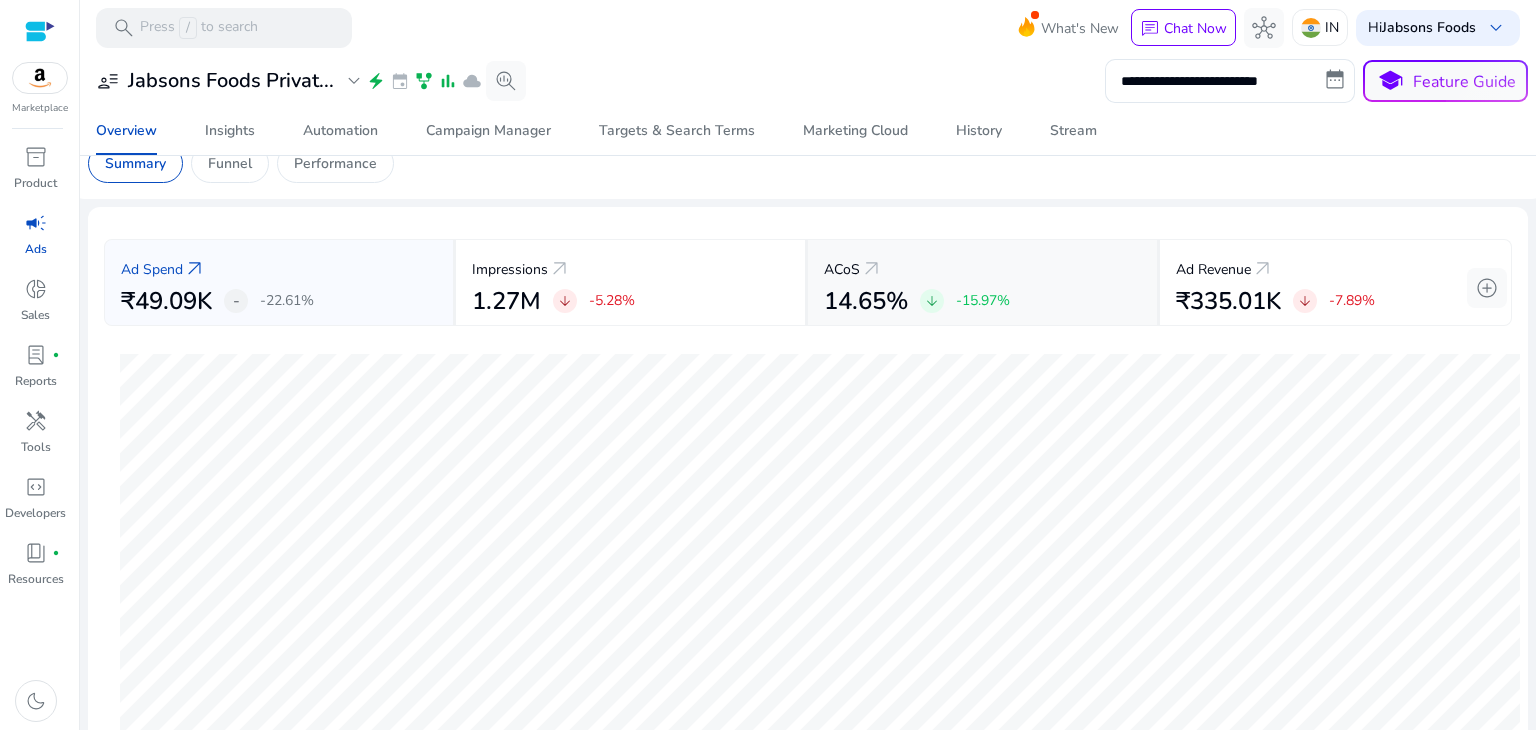 scroll, scrollTop: 0, scrollLeft: 0, axis: both 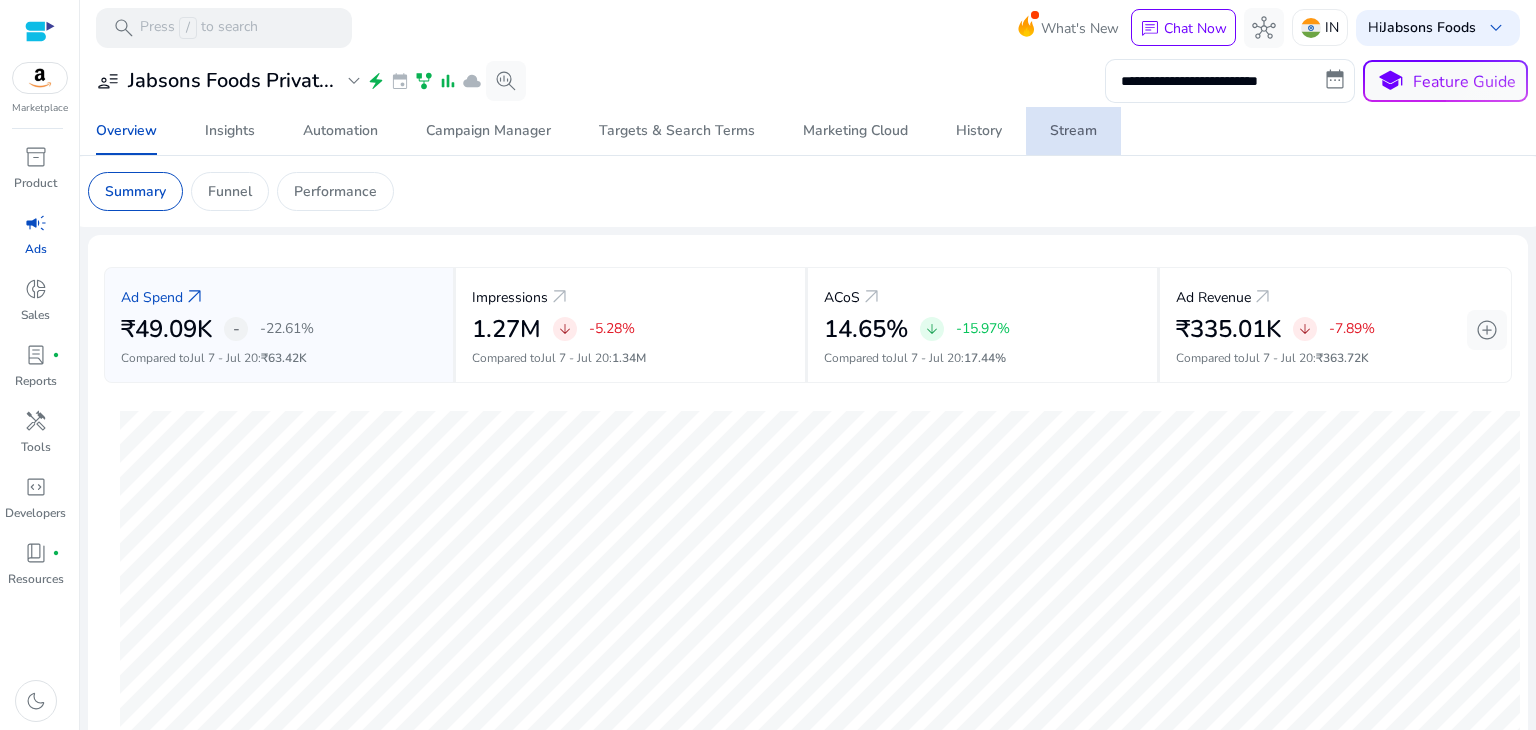 click on "Stream" at bounding box center [1073, 131] 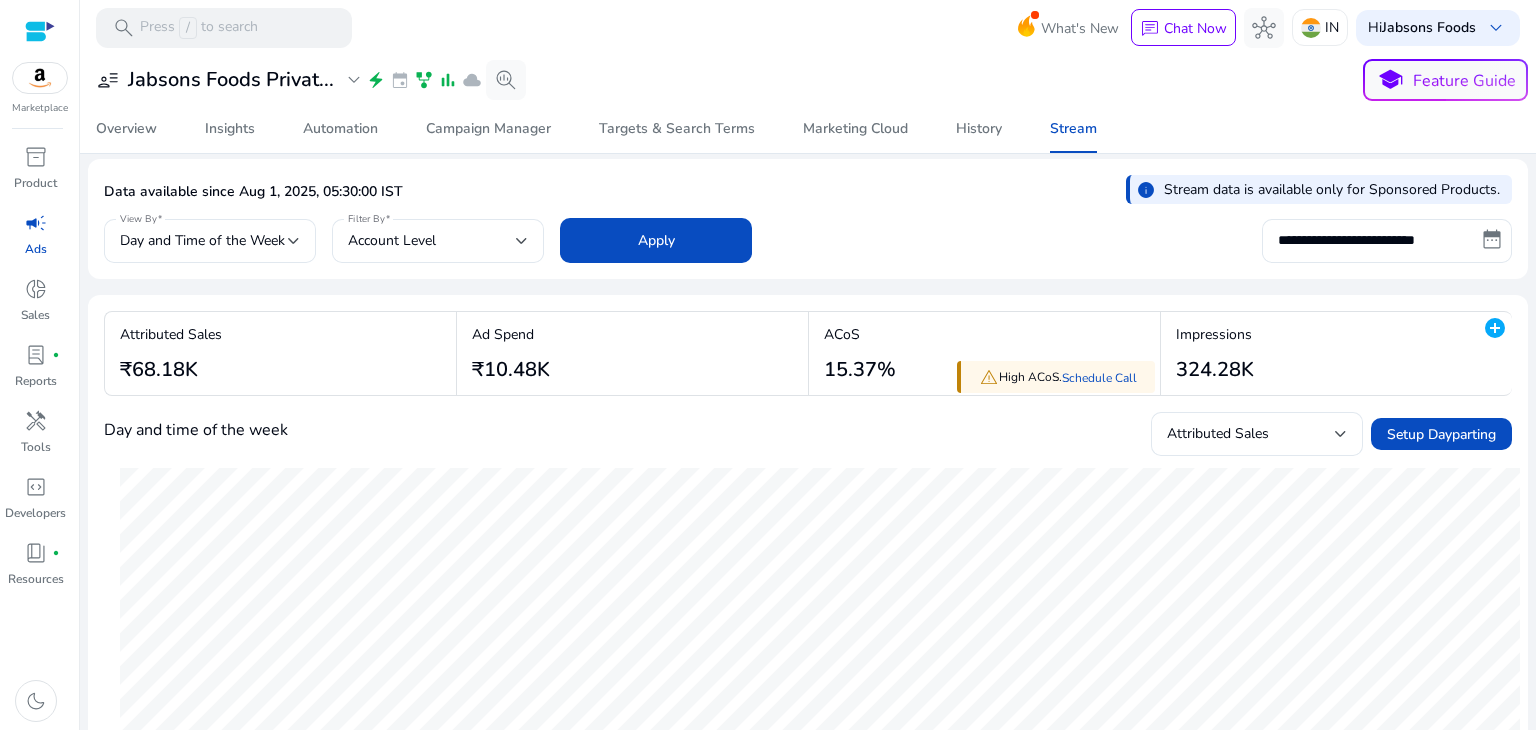 scroll, scrollTop: 0, scrollLeft: 0, axis: both 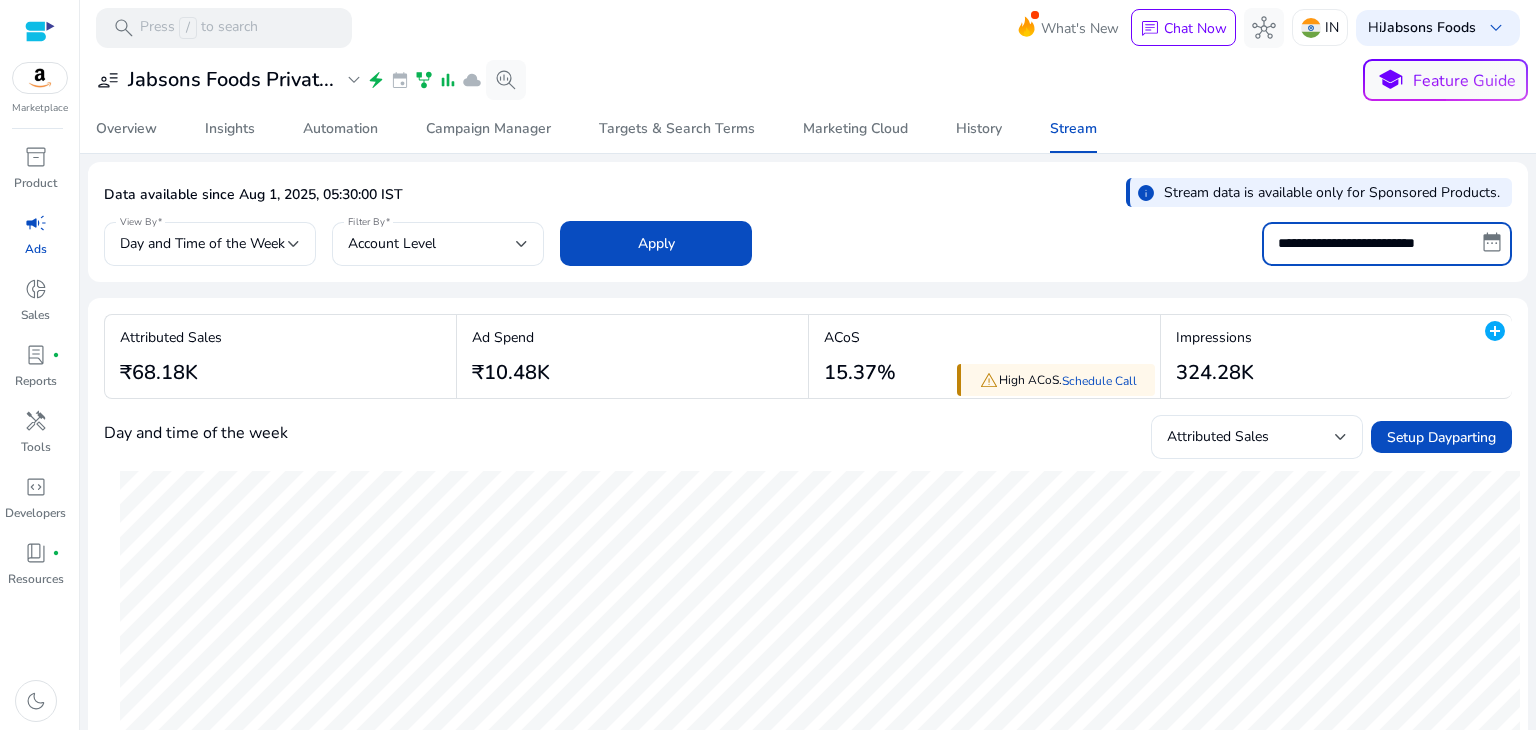 click on "**********" at bounding box center [1387, 244] 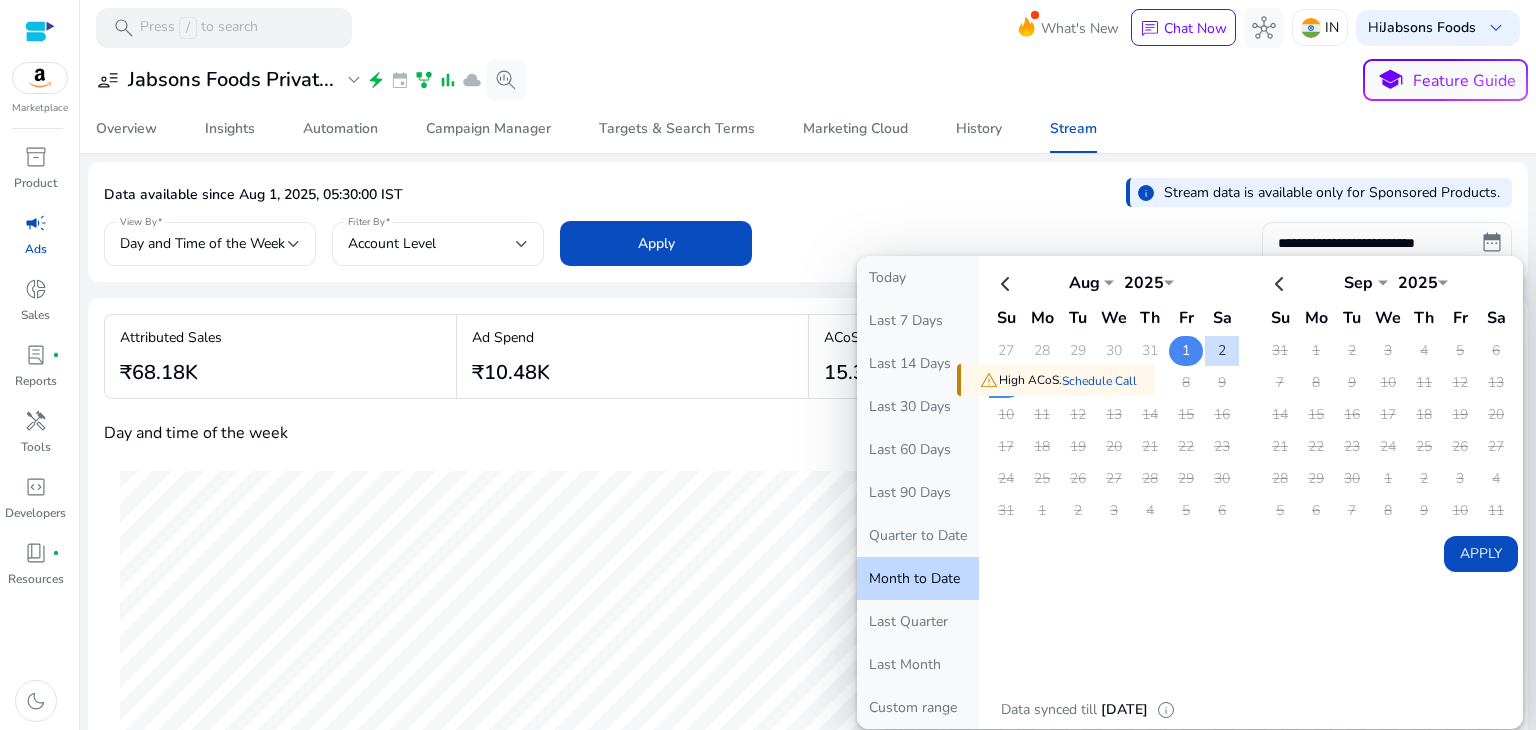 click on "1" 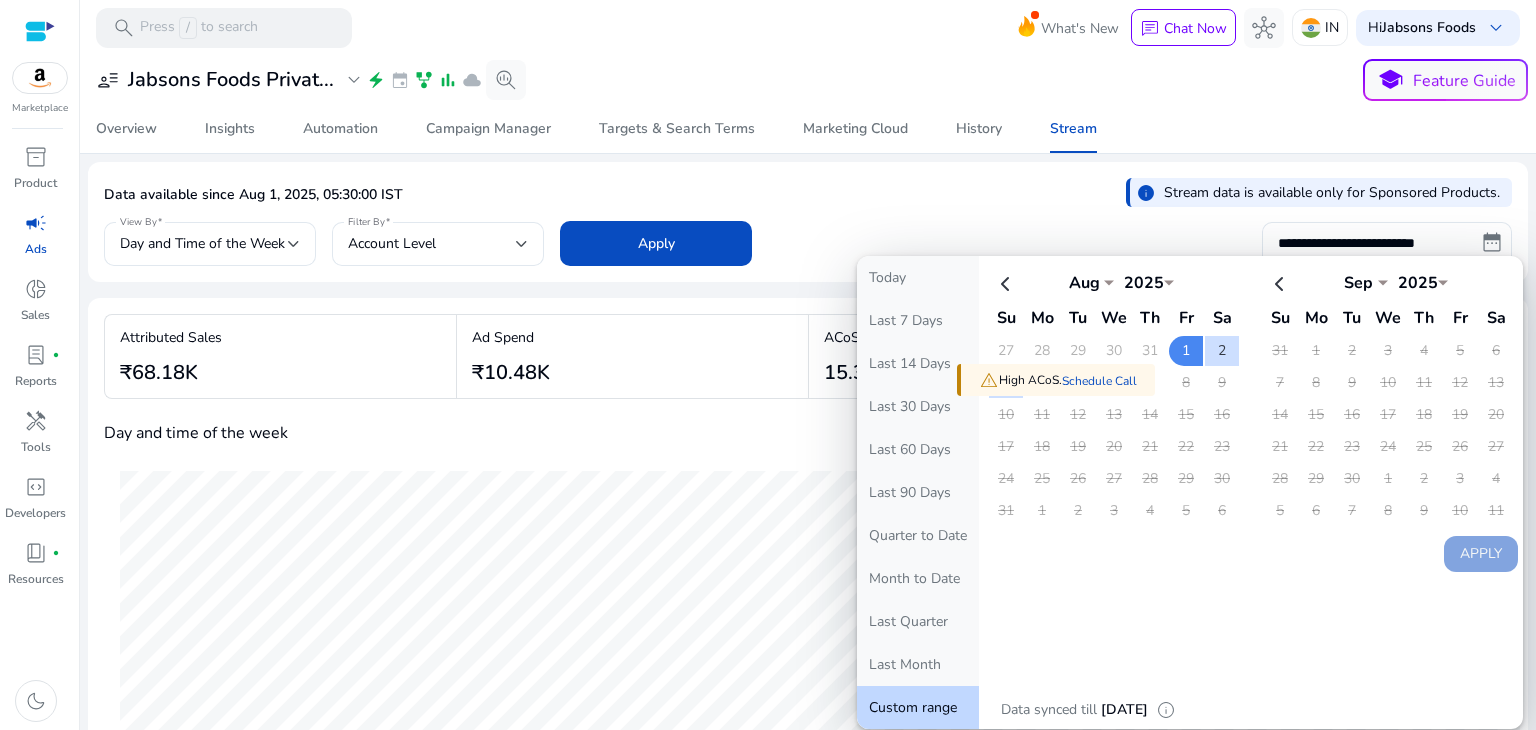 click on "**********" 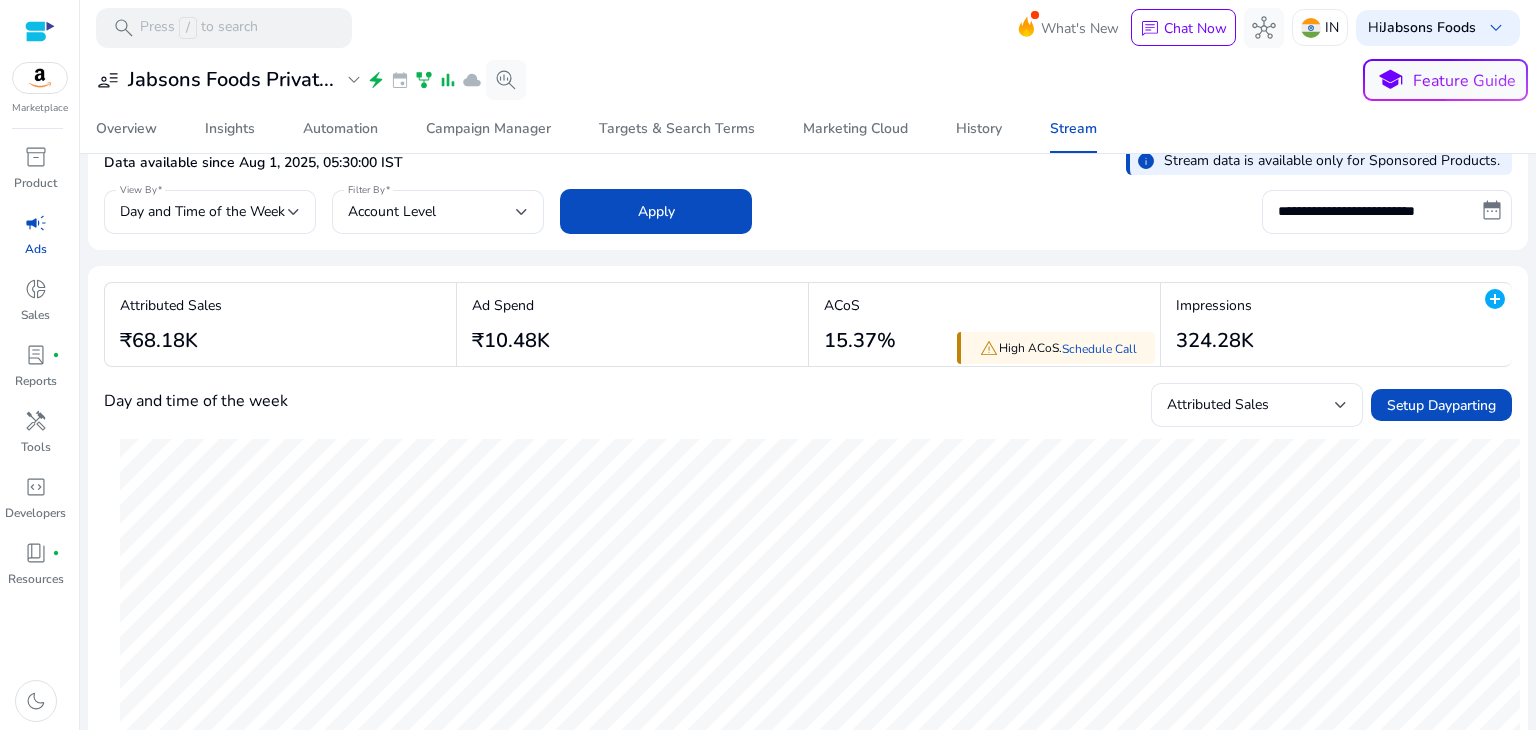 scroll, scrollTop: 0, scrollLeft: 0, axis: both 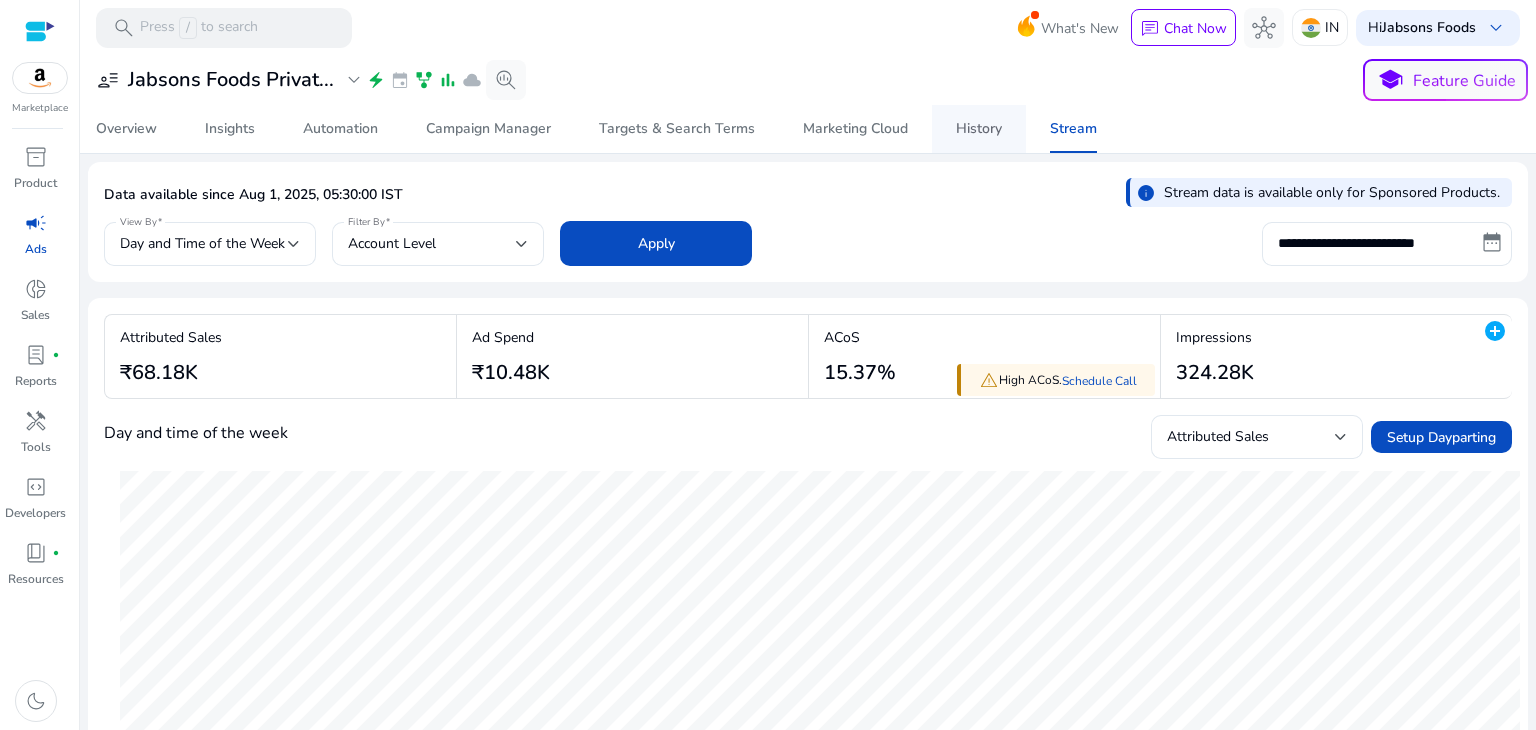 click on "History" at bounding box center (979, 129) 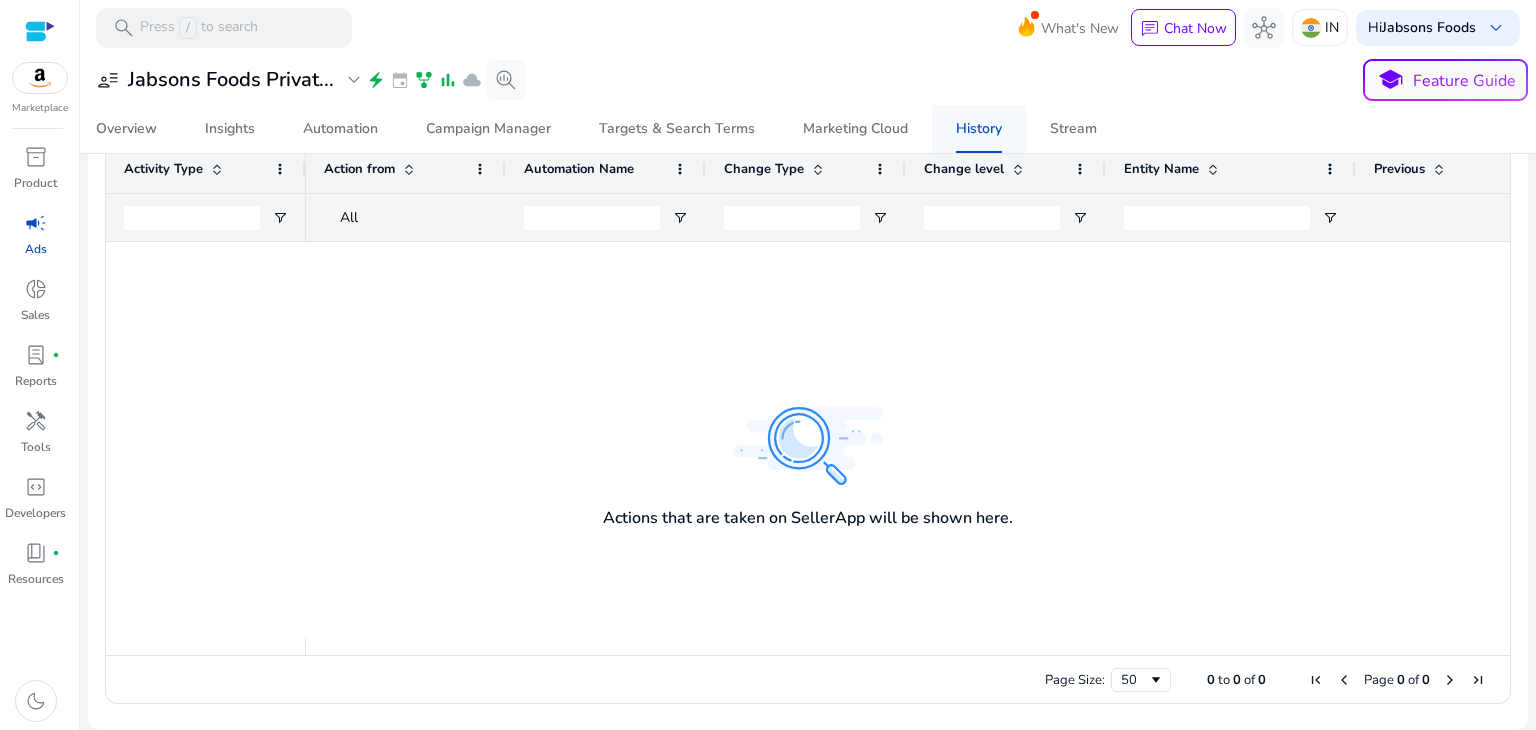 scroll, scrollTop: 0, scrollLeft: 0, axis: both 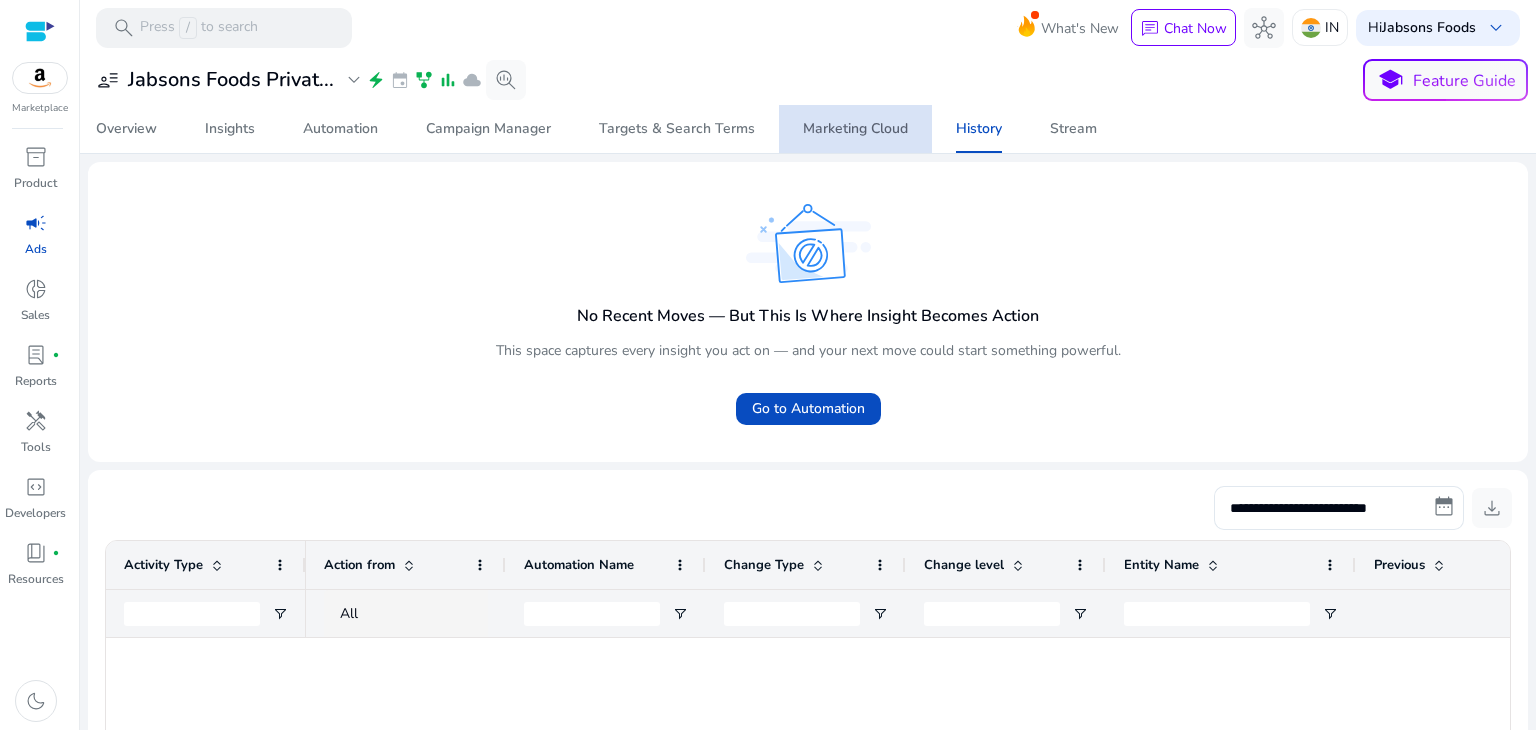 click on "Marketing Cloud" at bounding box center [855, 129] 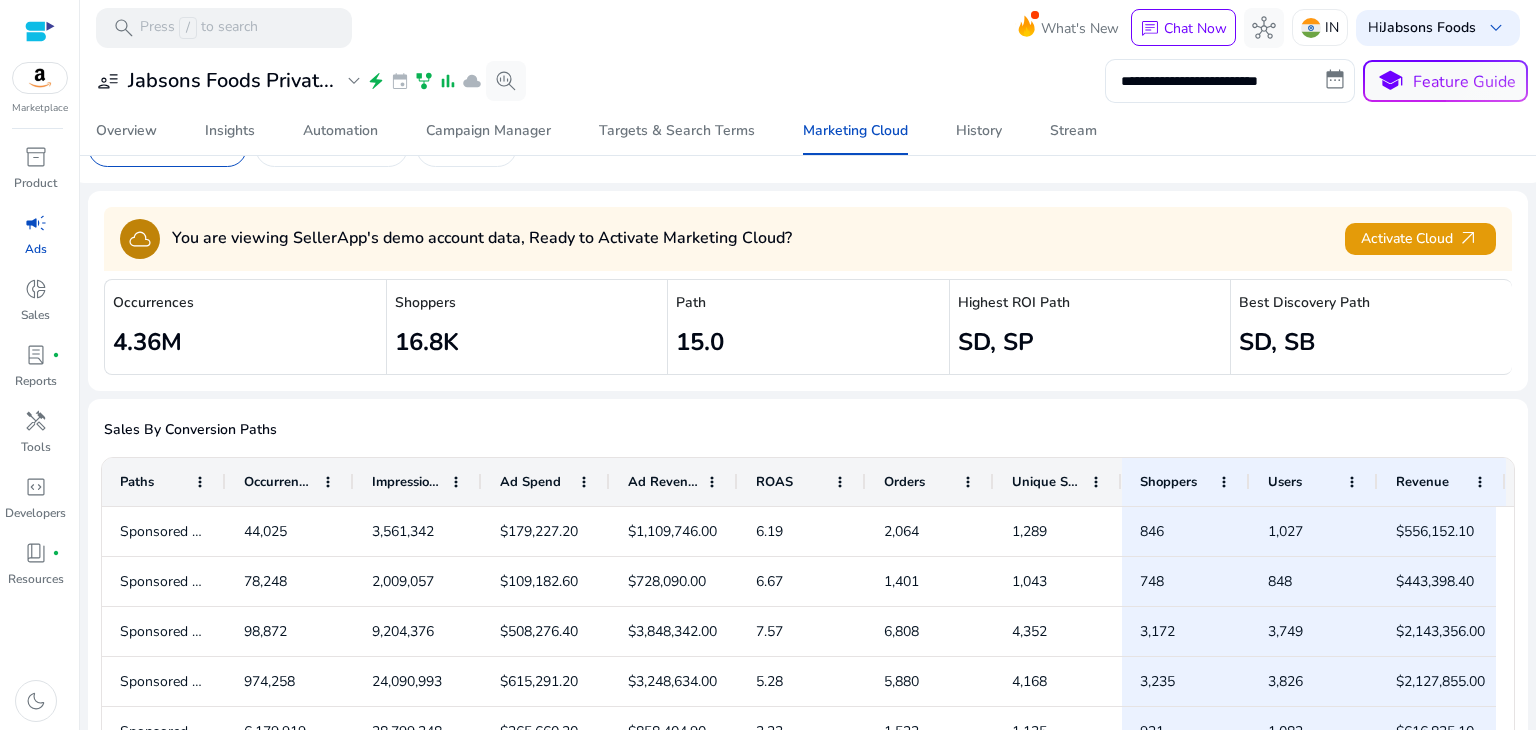 scroll, scrollTop: 0, scrollLeft: 0, axis: both 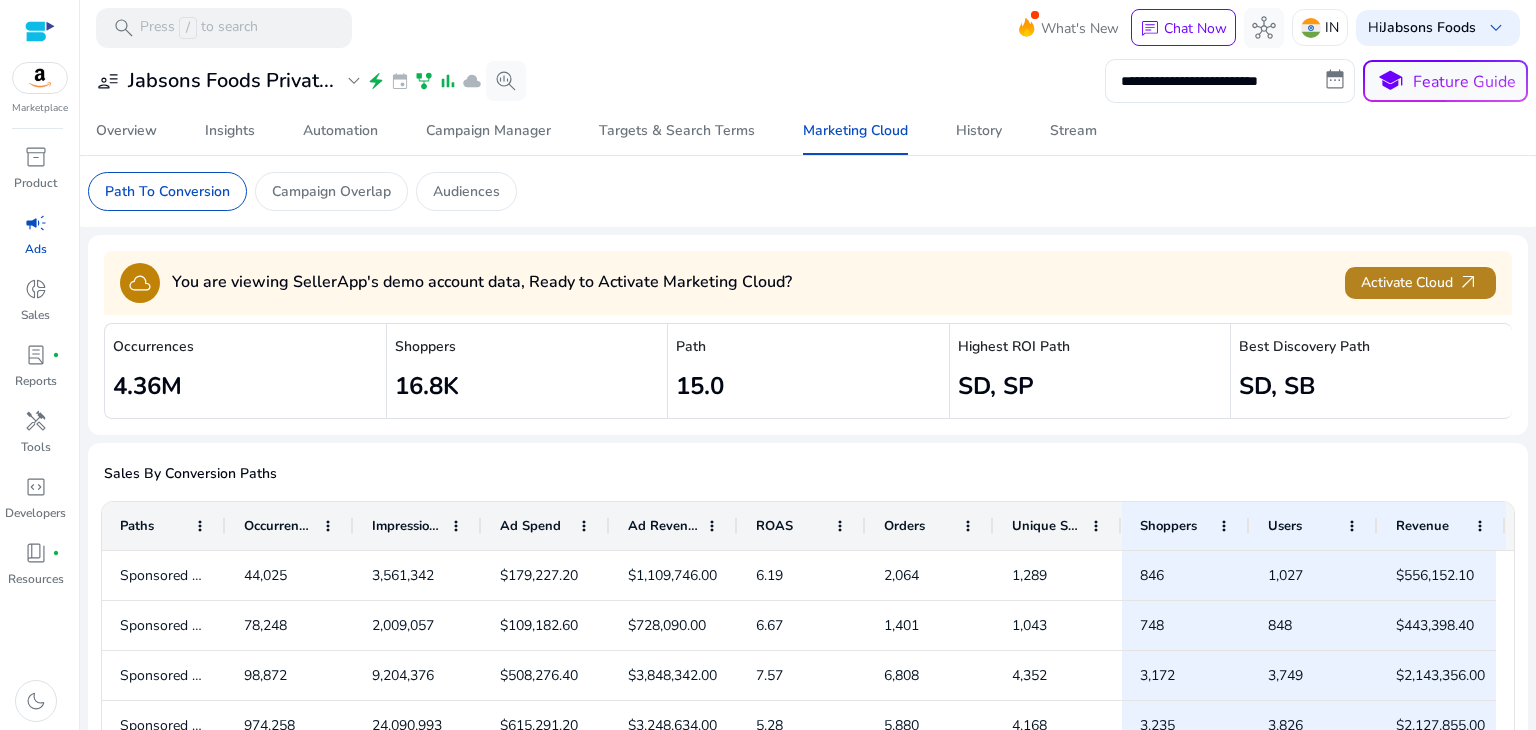 click on "arrow_outward" 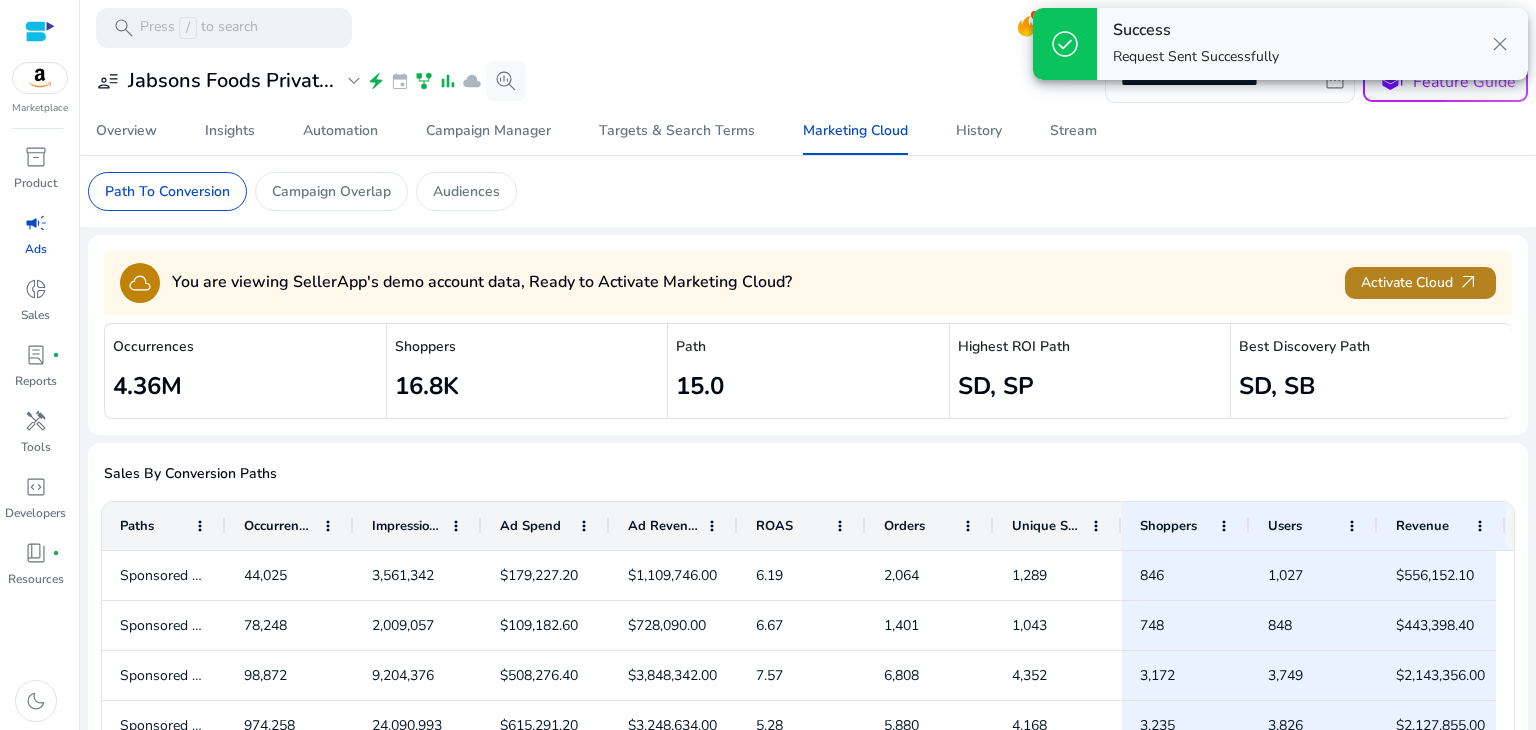 click on "Activate Cloud   arrow_outward" 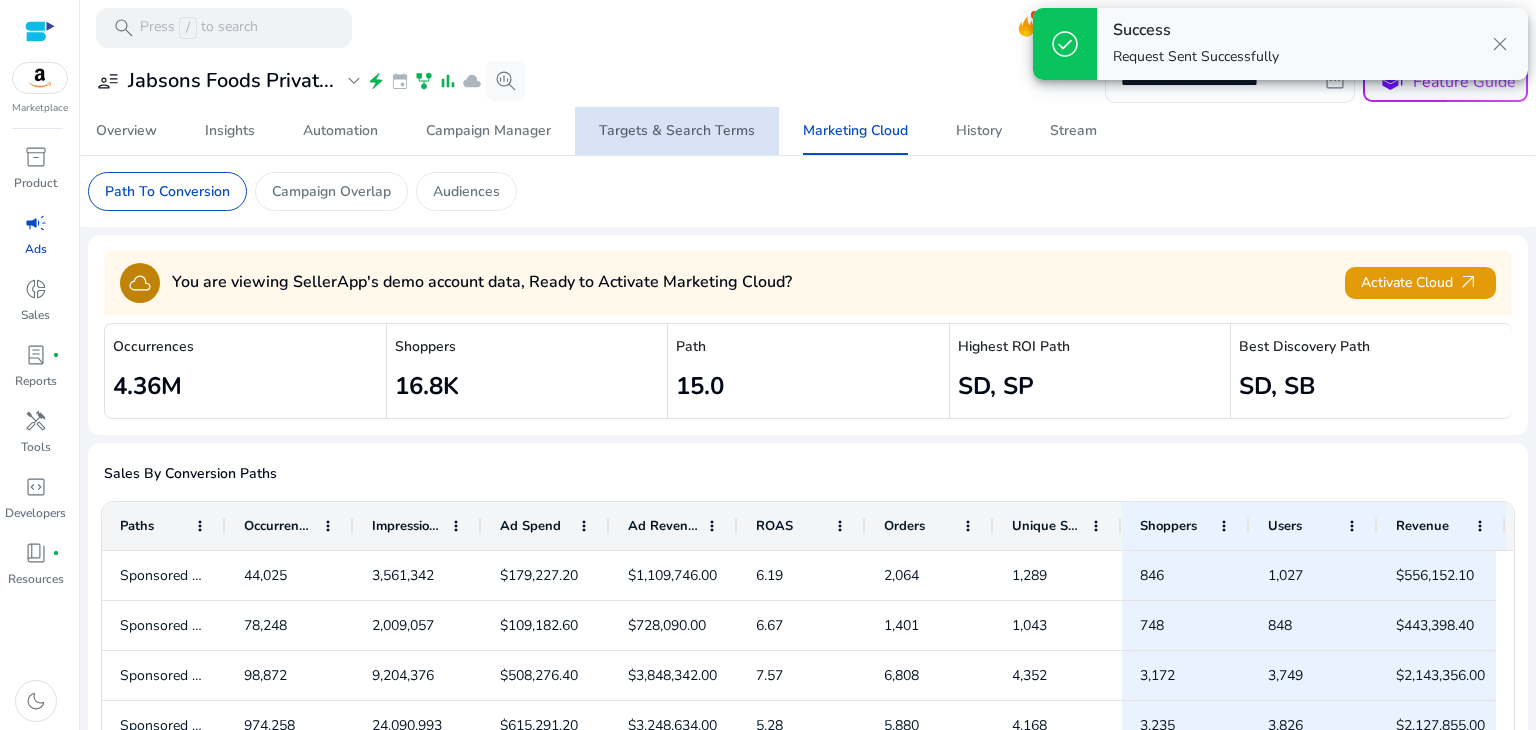 click on "Targets & Search Terms" at bounding box center (677, 131) 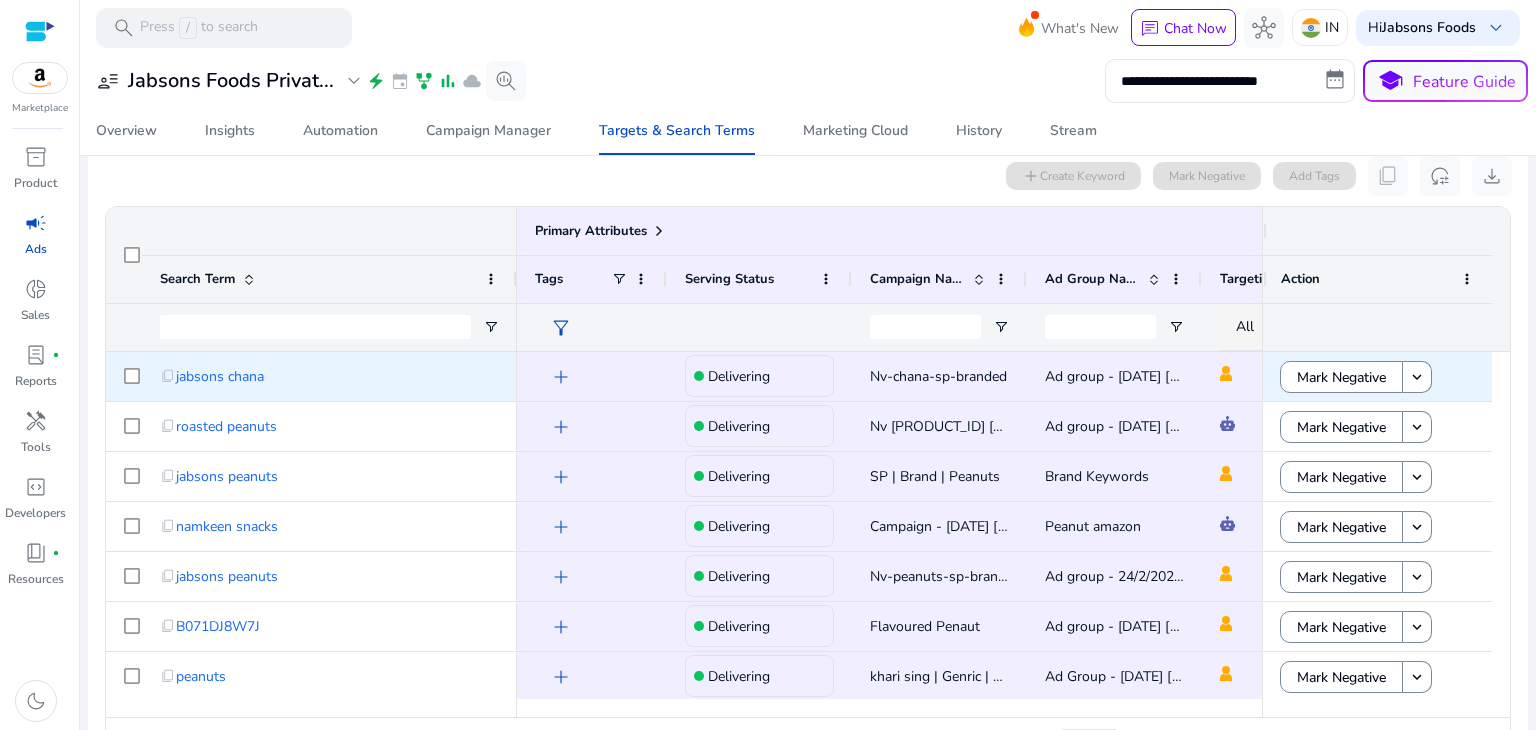 scroll, scrollTop: 240, scrollLeft: 0, axis: vertical 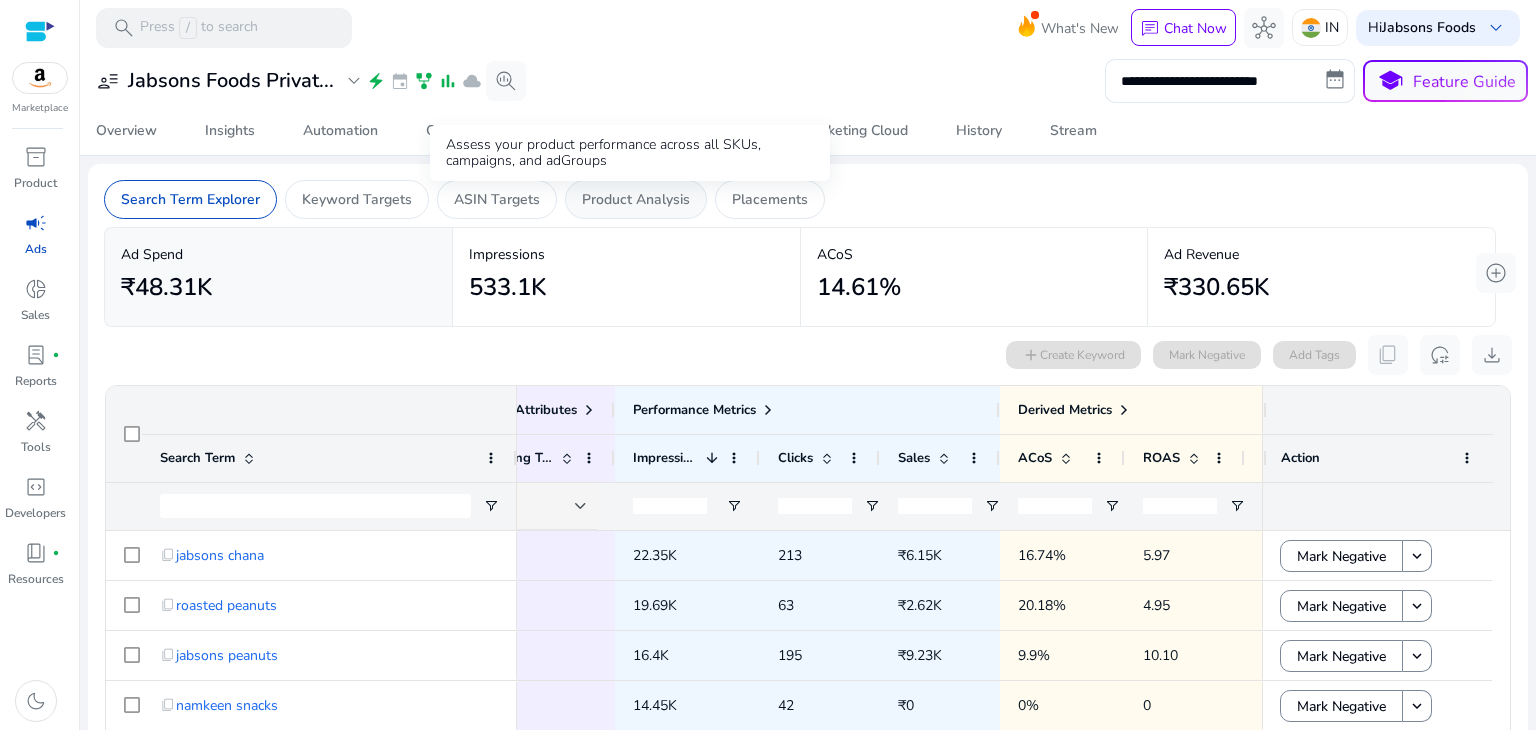 click on "Product Analysis" 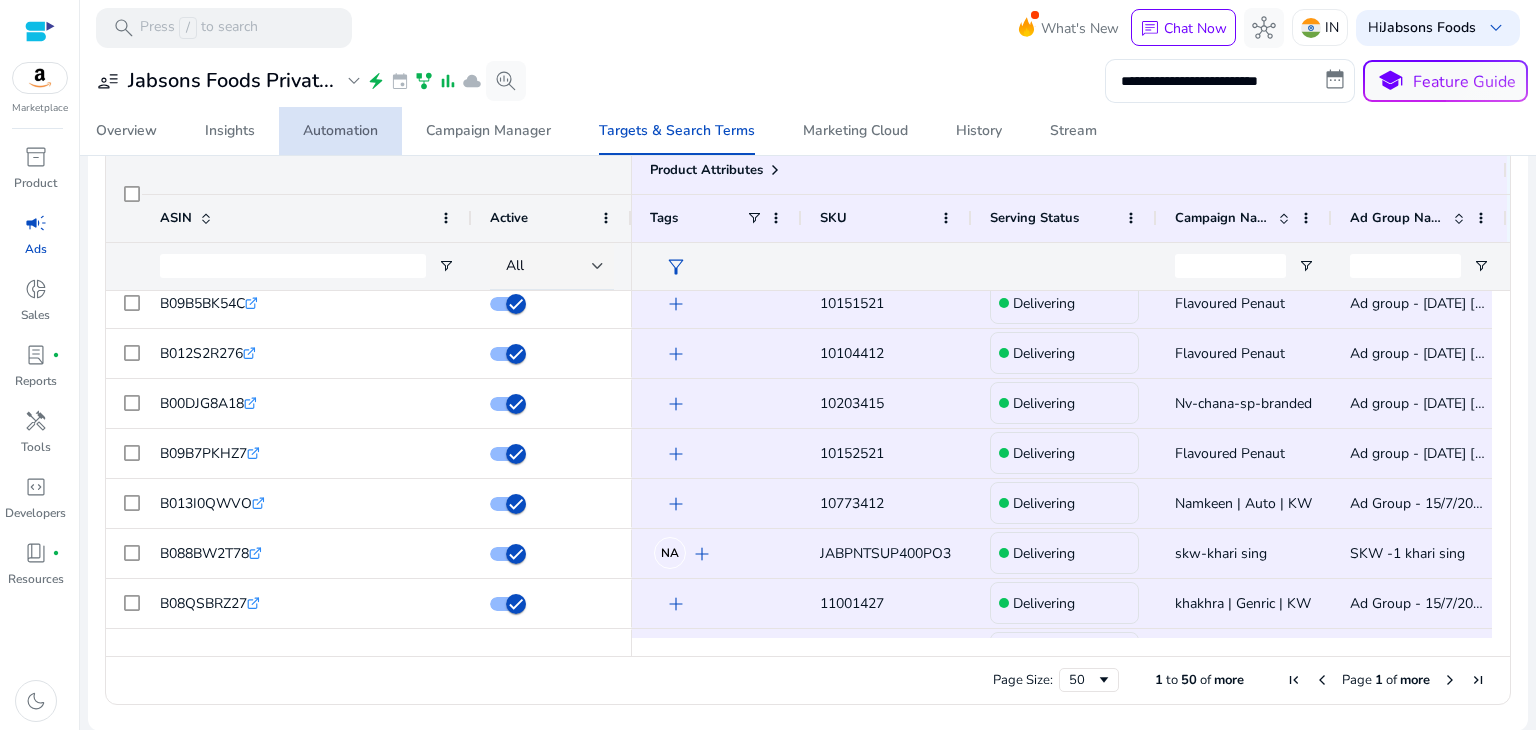 click on "Automation" at bounding box center [340, 131] 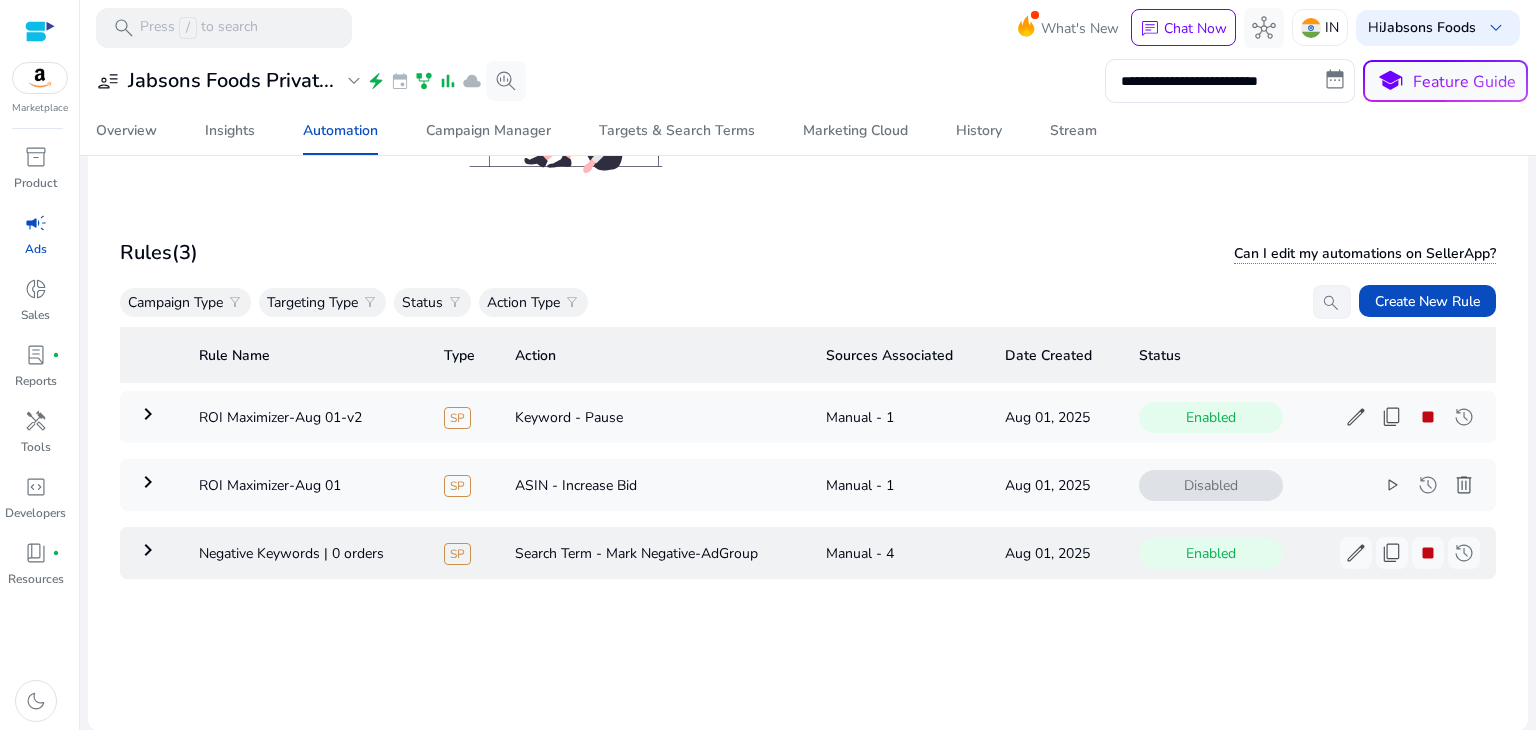 click on "keyboard_arrow_right" at bounding box center (148, 550) 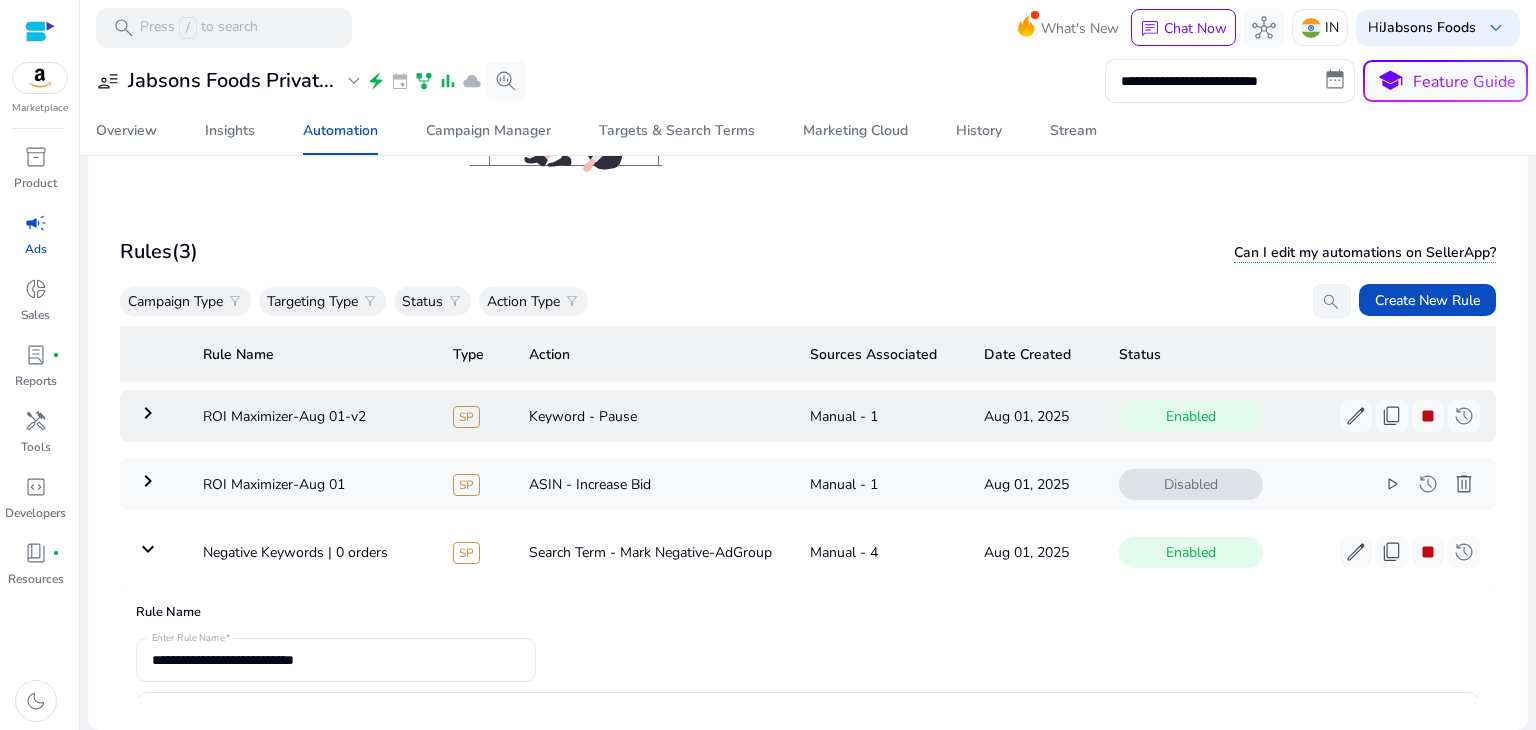 click on "keyboard_arrow_right" at bounding box center [148, 413] 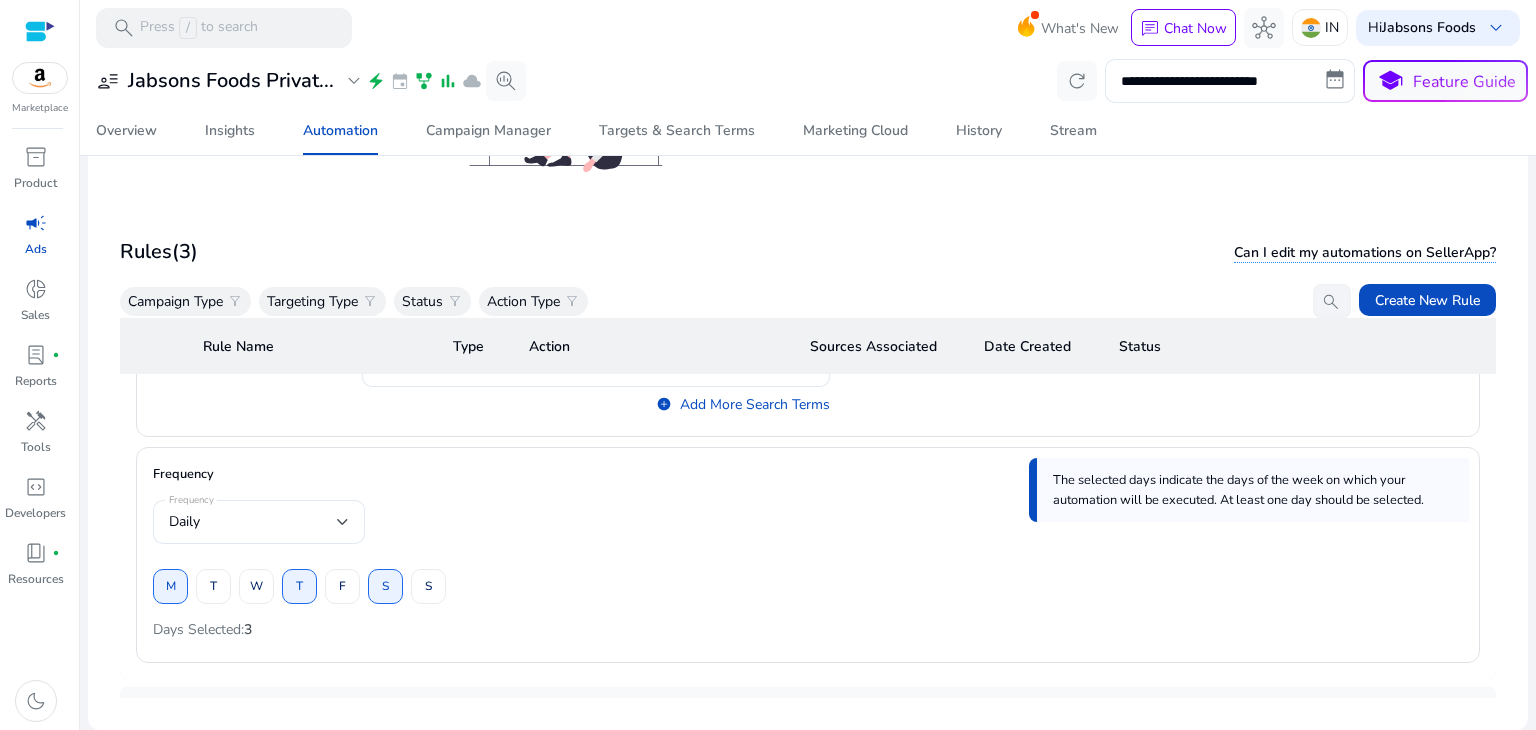 scroll, scrollTop: 2101, scrollLeft: 0, axis: vertical 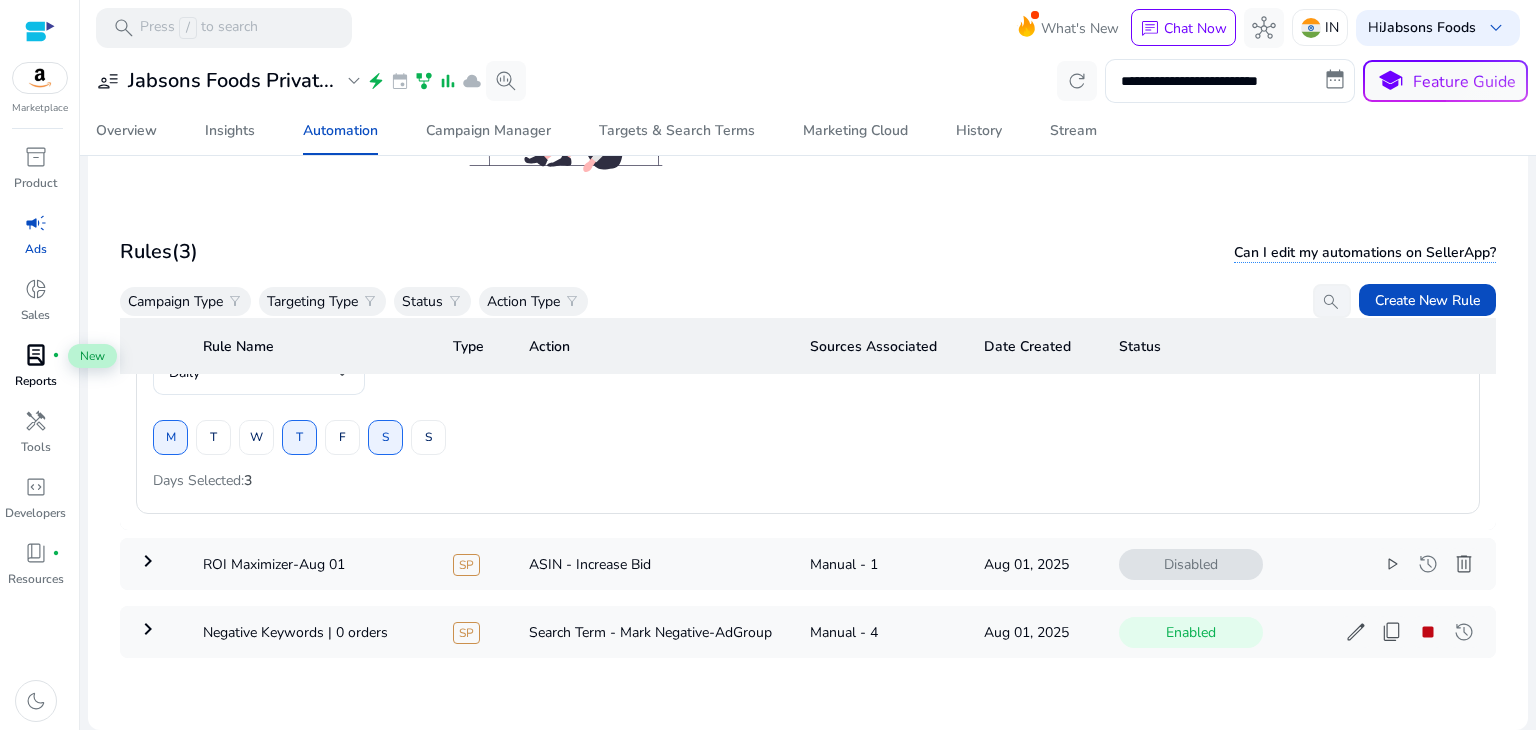click on "lab_profile" at bounding box center (36, 355) 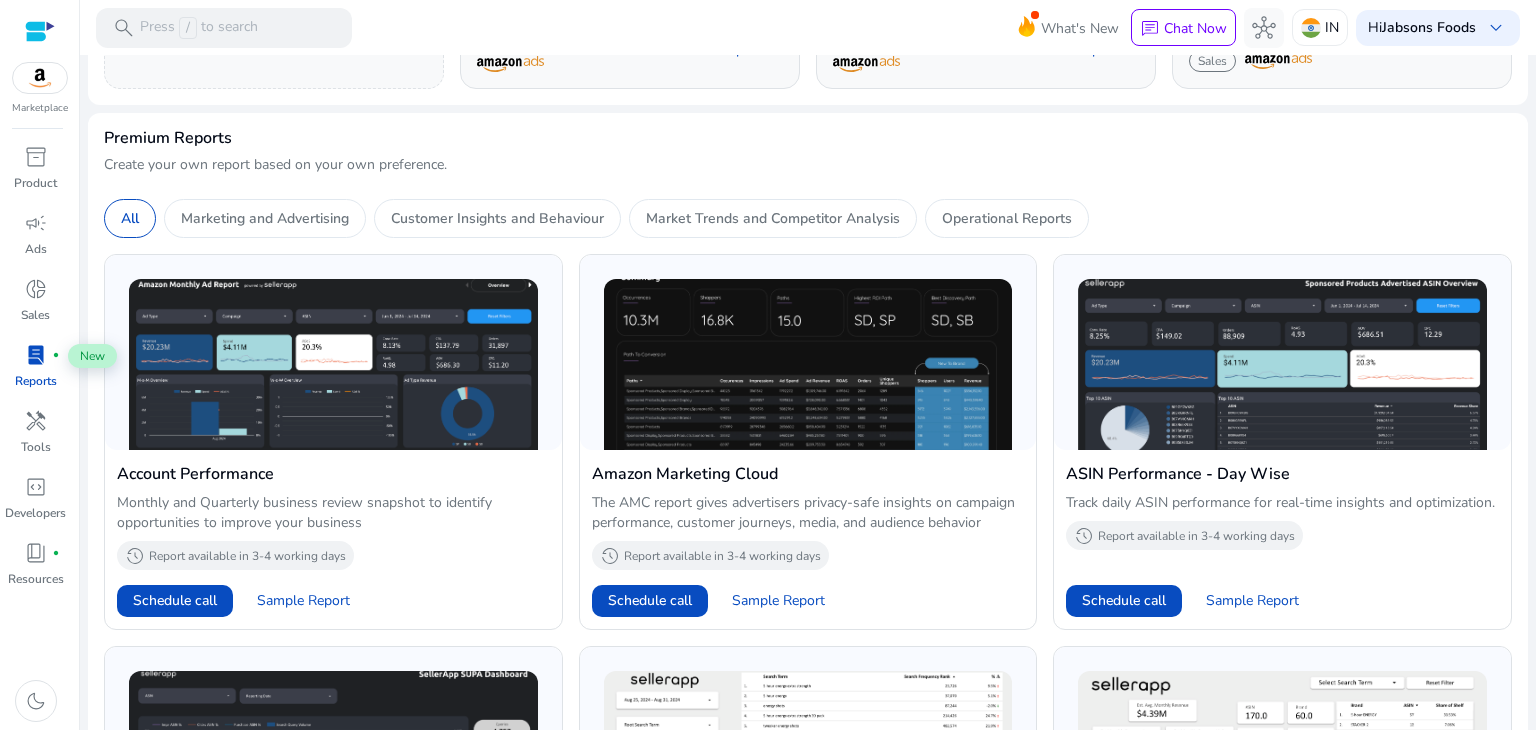 scroll, scrollTop: 0, scrollLeft: 0, axis: both 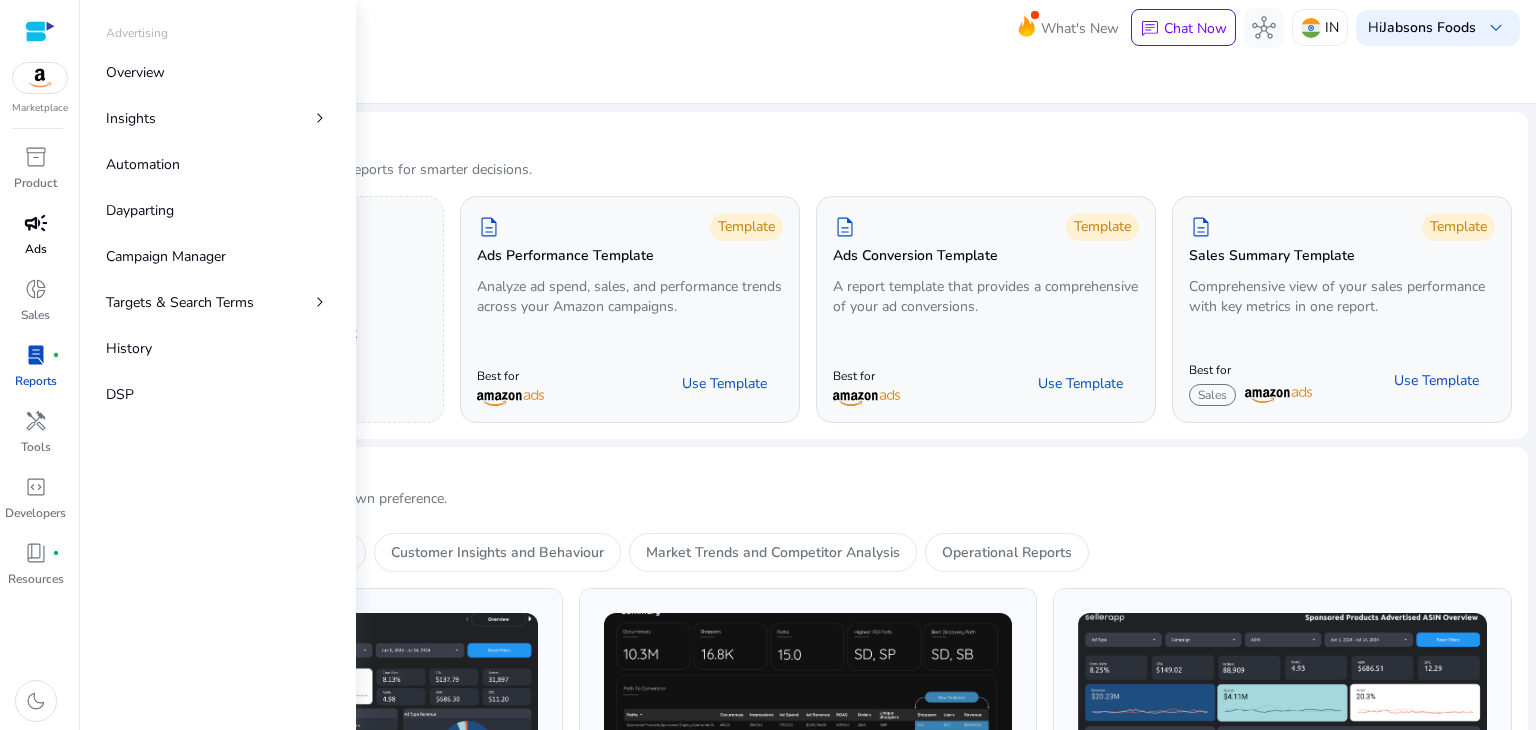 click on "campaign" at bounding box center (36, 223) 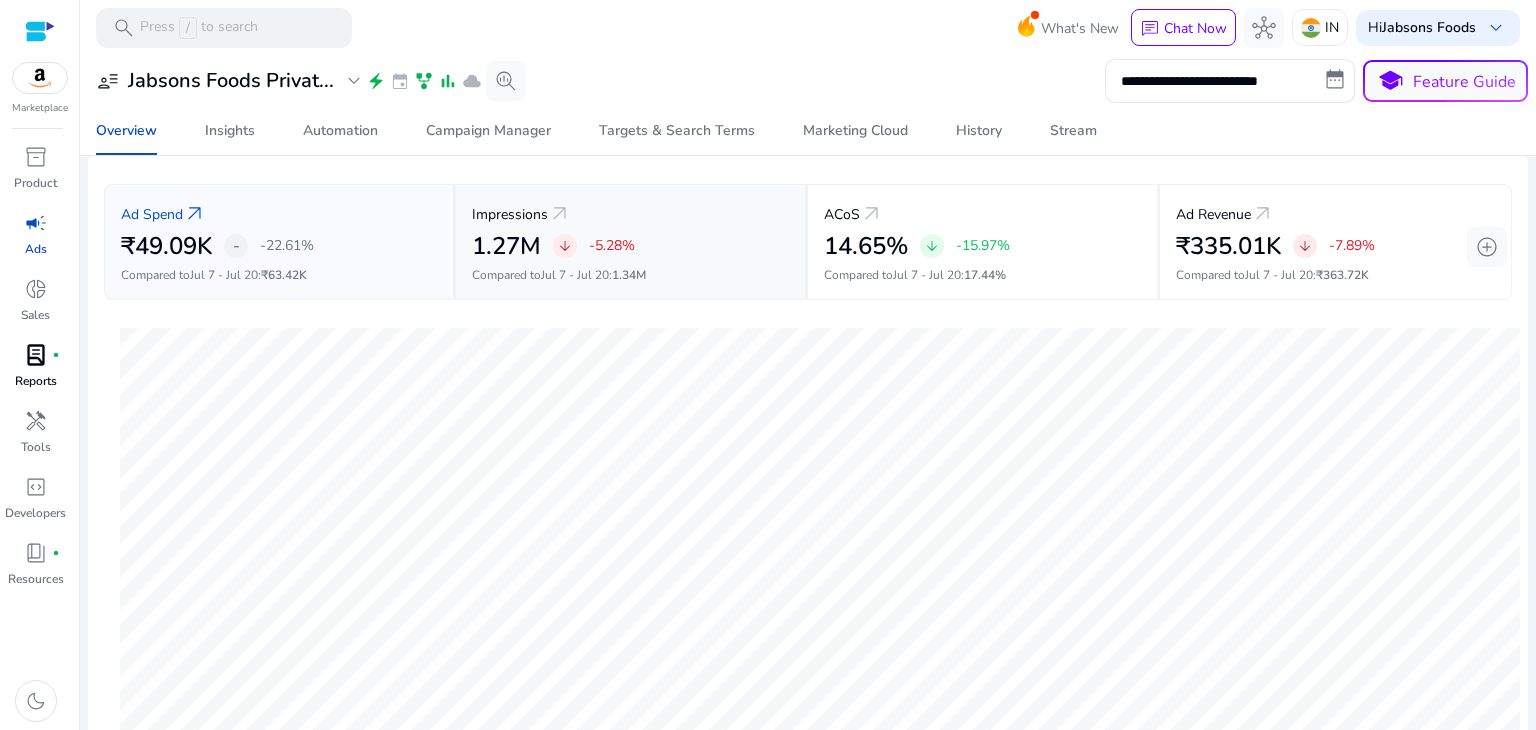 scroll, scrollTop: 84, scrollLeft: 0, axis: vertical 